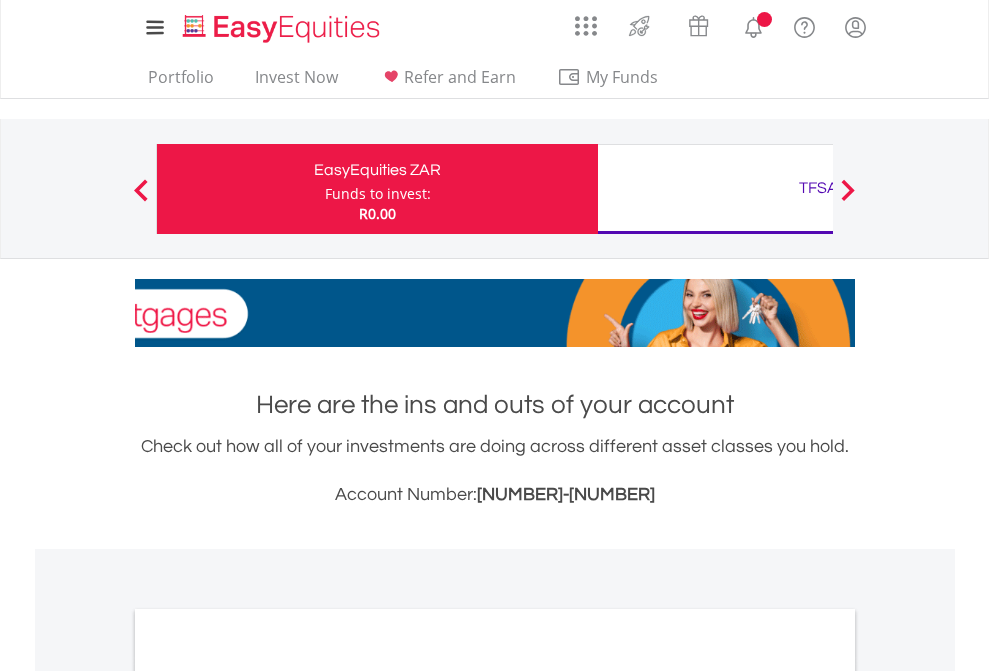 scroll, scrollTop: 0, scrollLeft: 0, axis: both 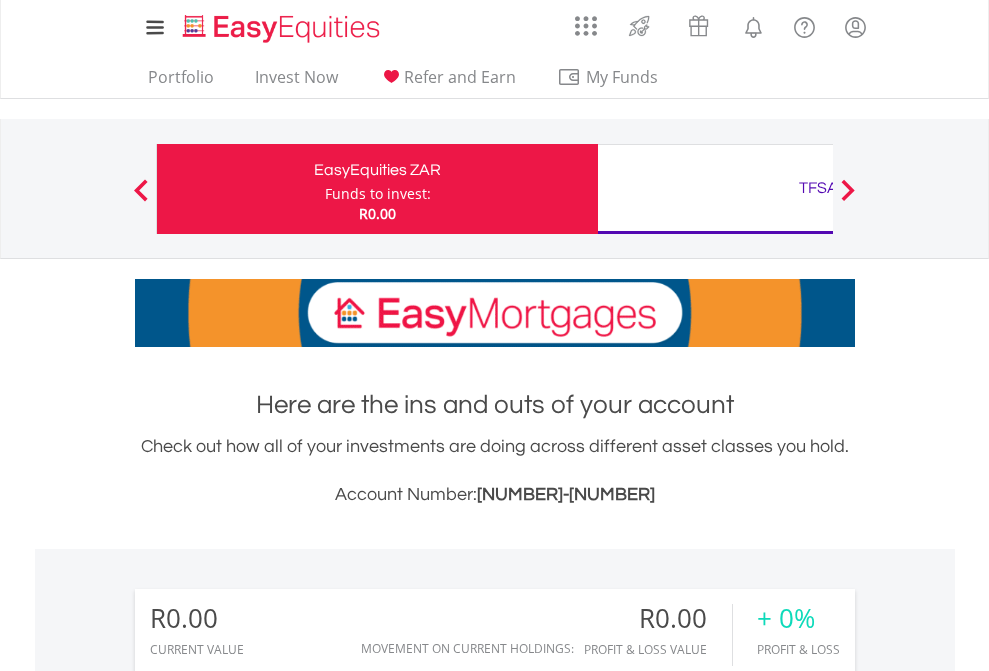click on "Funds to invest:" at bounding box center [378, 194] 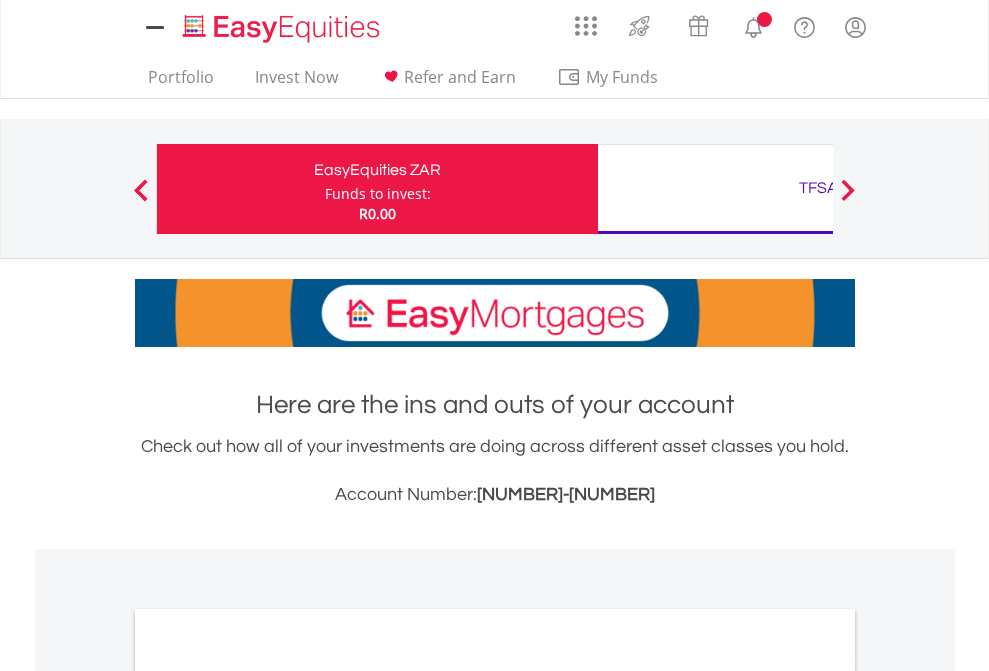 scroll, scrollTop: 0, scrollLeft: 0, axis: both 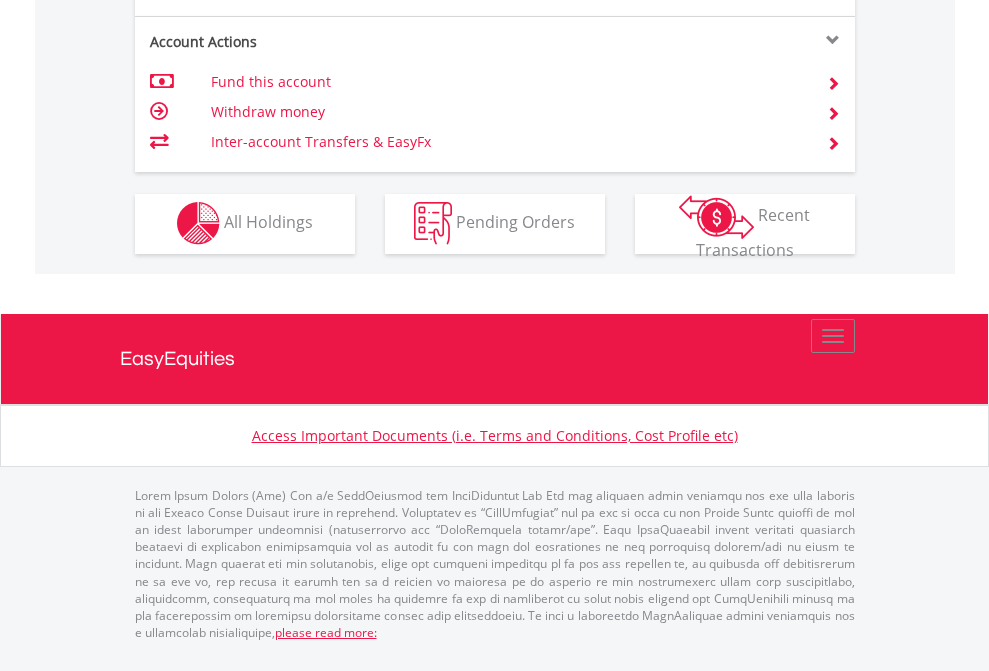 click on "Investment types" at bounding box center (706, -353) 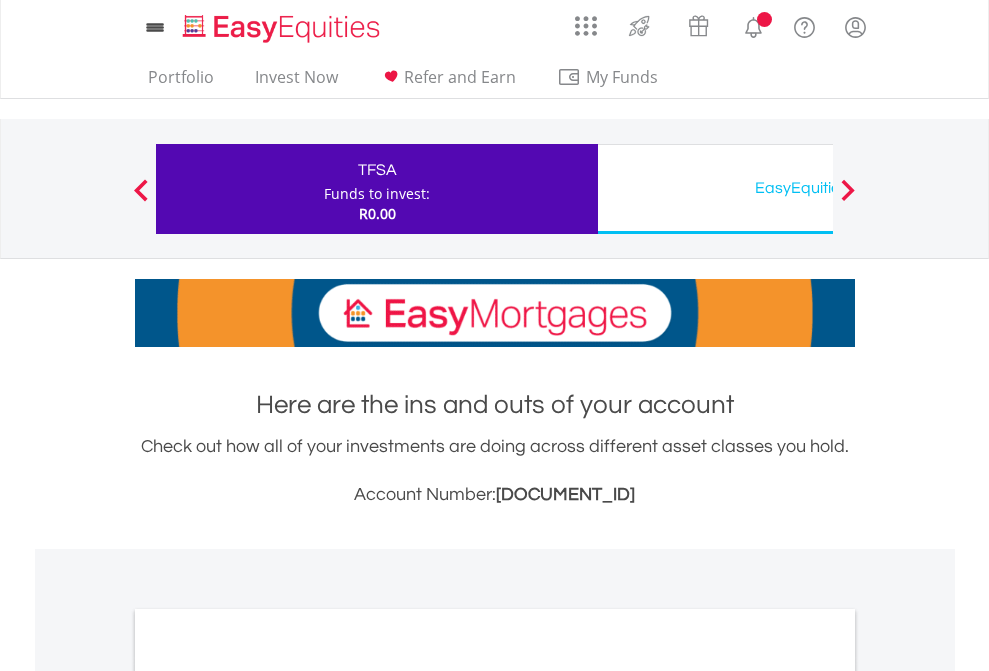 scroll, scrollTop: 0, scrollLeft: 0, axis: both 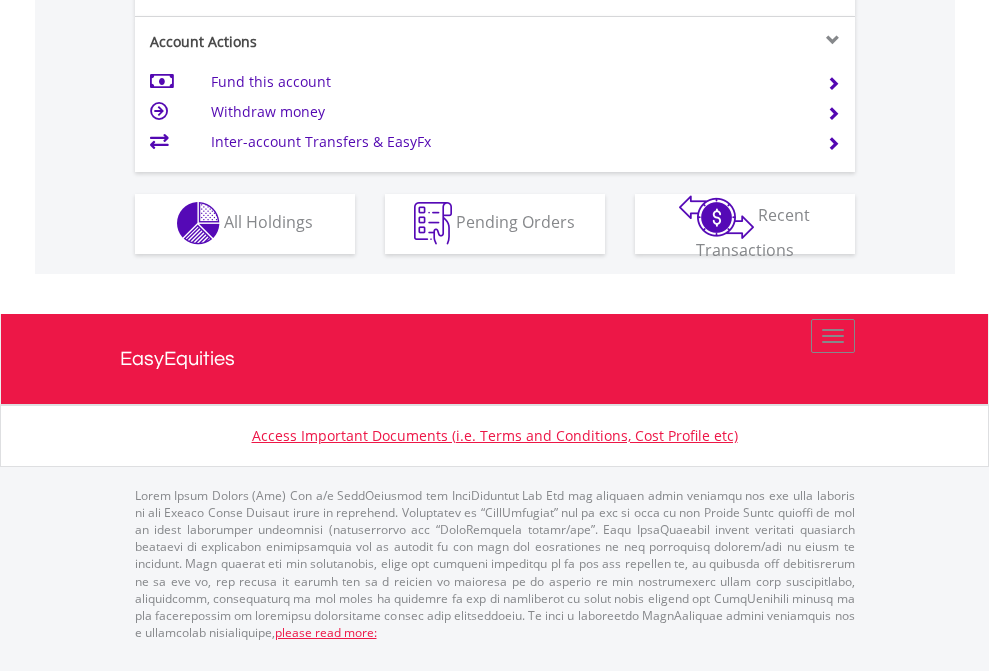 click on "Investment types" at bounding box center (706, -353) 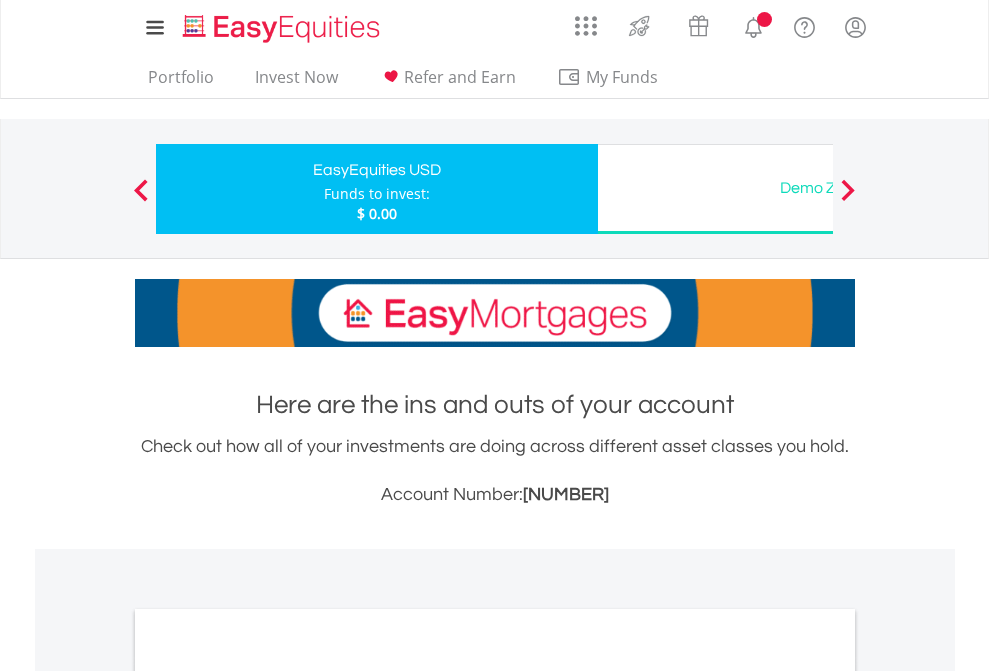 scroll, scrollTop: 0, scrollLeft: 0, axis: both 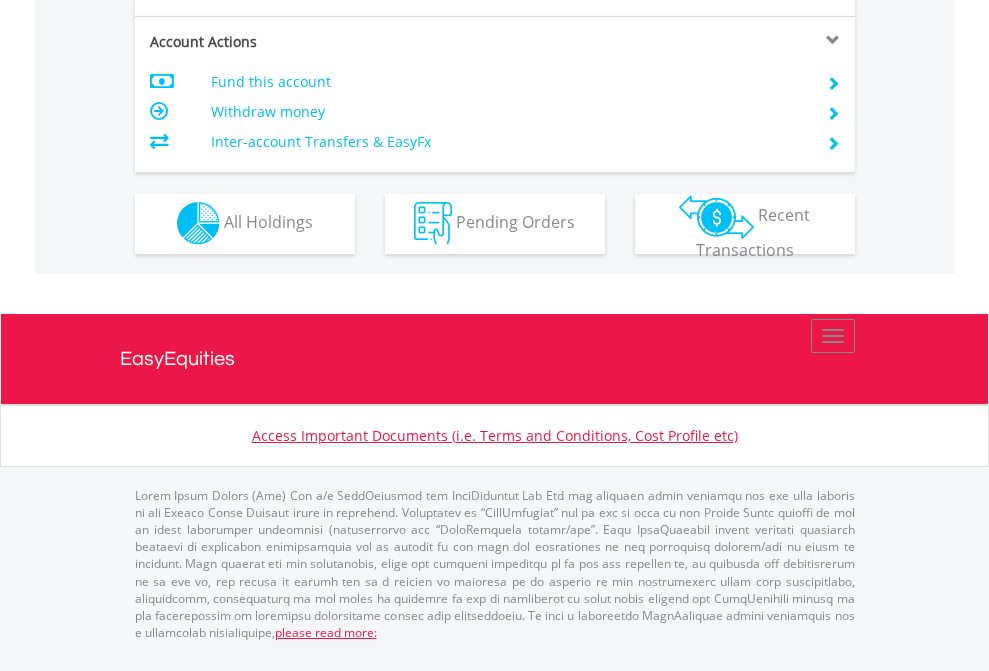 click on "Investment types" at bounding box center (706, -353) 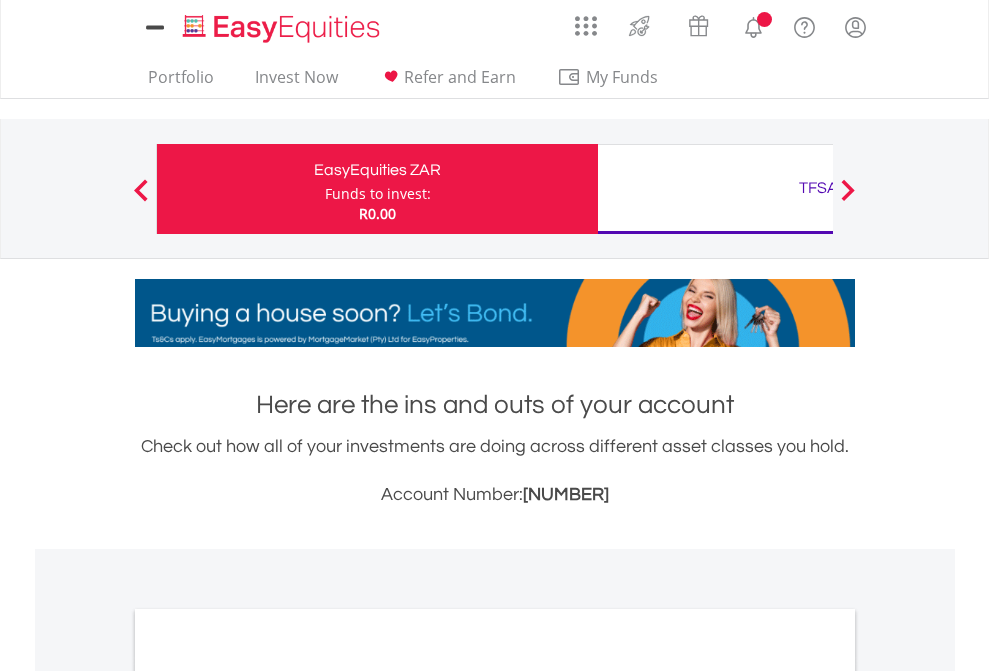 click on "All Holdings" at bounding box center (268, 1096) 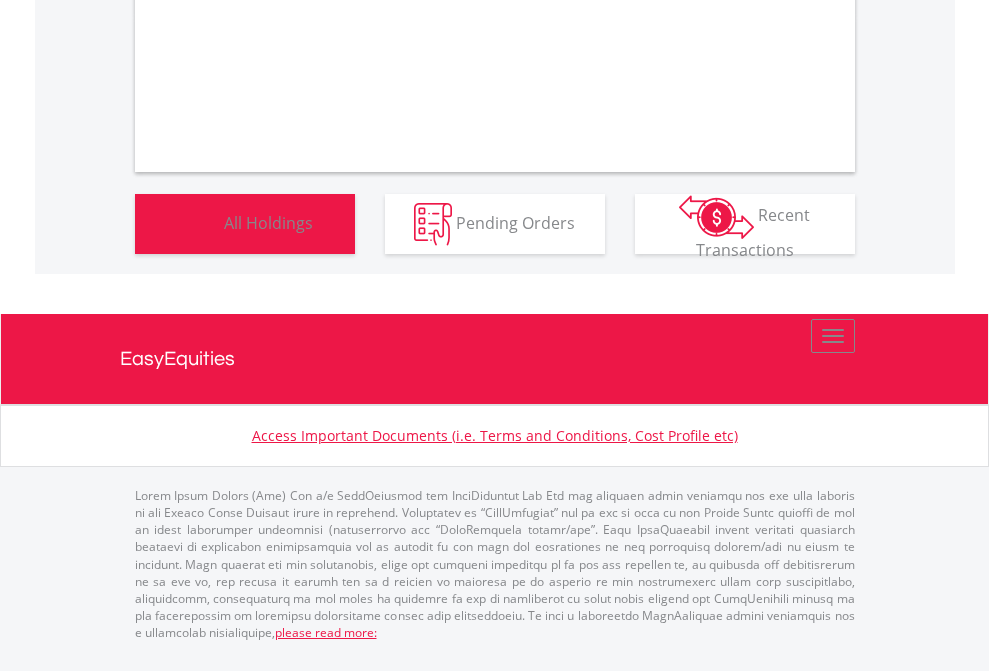 scroll, scrollTop: 1202, scrollLeft: 0, axis: vertical 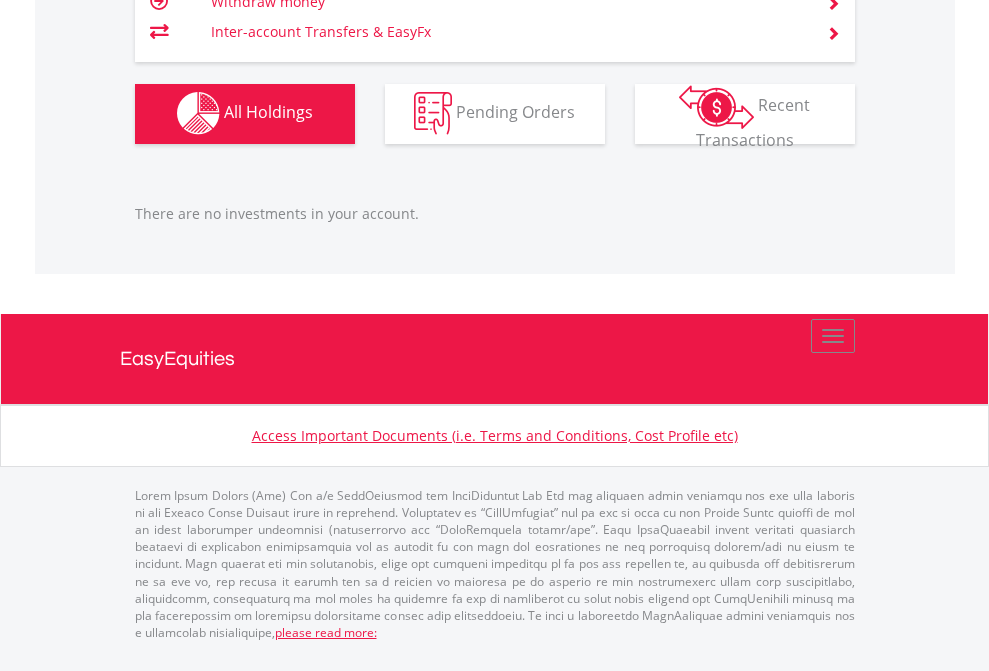 click on "TFSA" at bounding box center (818, -1142) 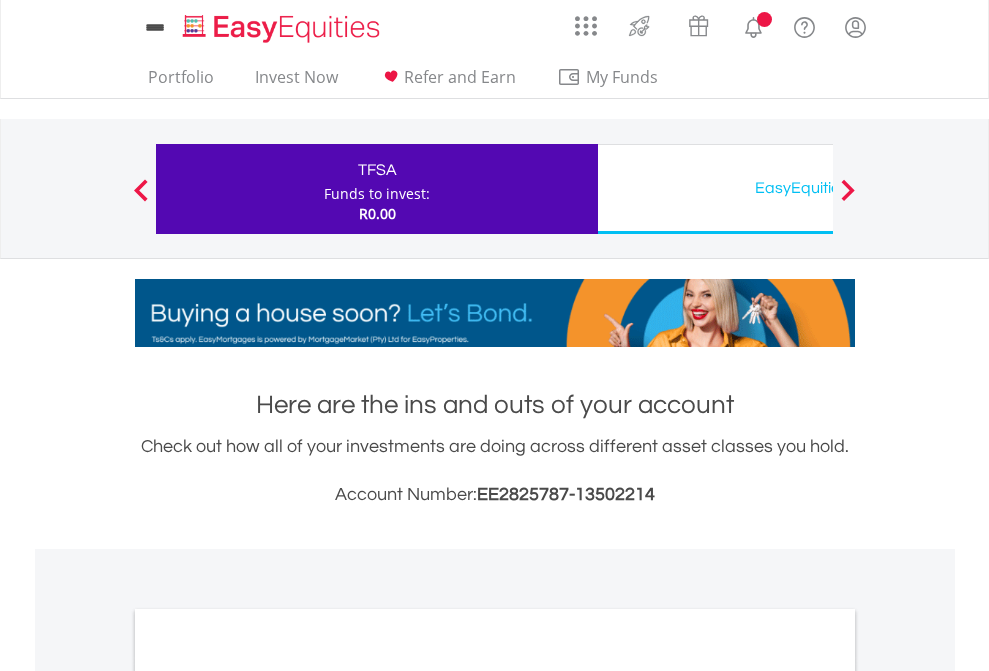 scroll, scrollTop: 0, scrollLeft: 0, axis: both 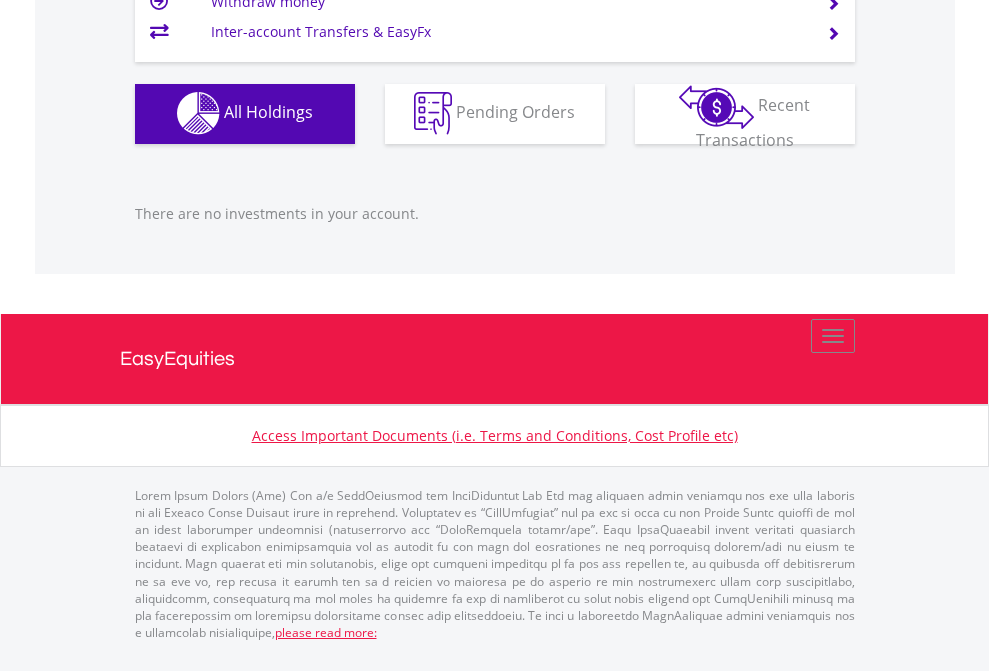 click on "EasyEquities USD" at bounding box center [818, -1142] 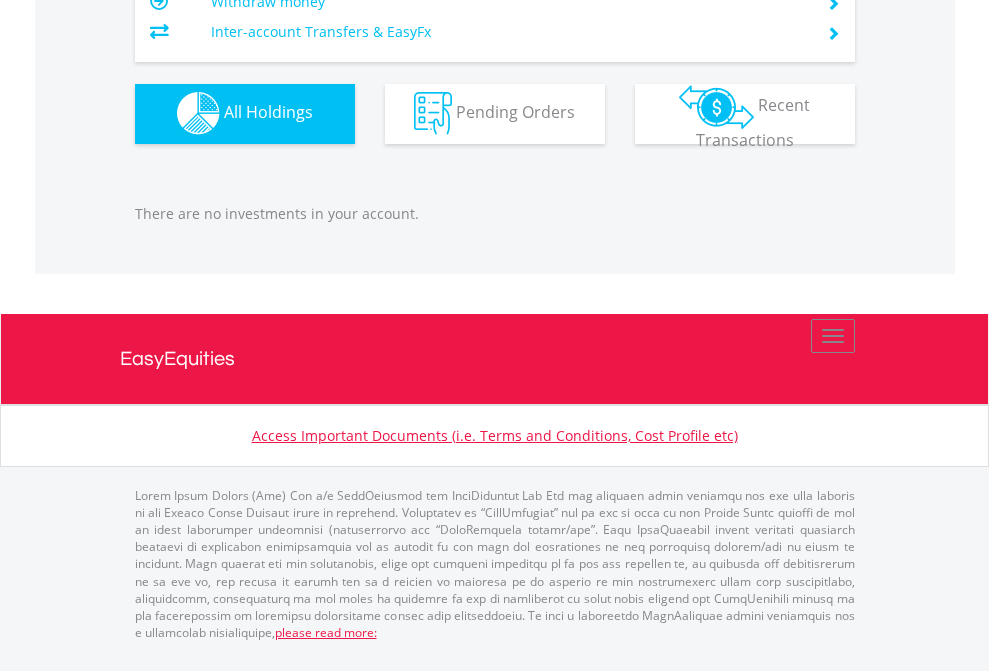 scroll, scrollTop: 1980, scrollLeft: 0, axis: vertical 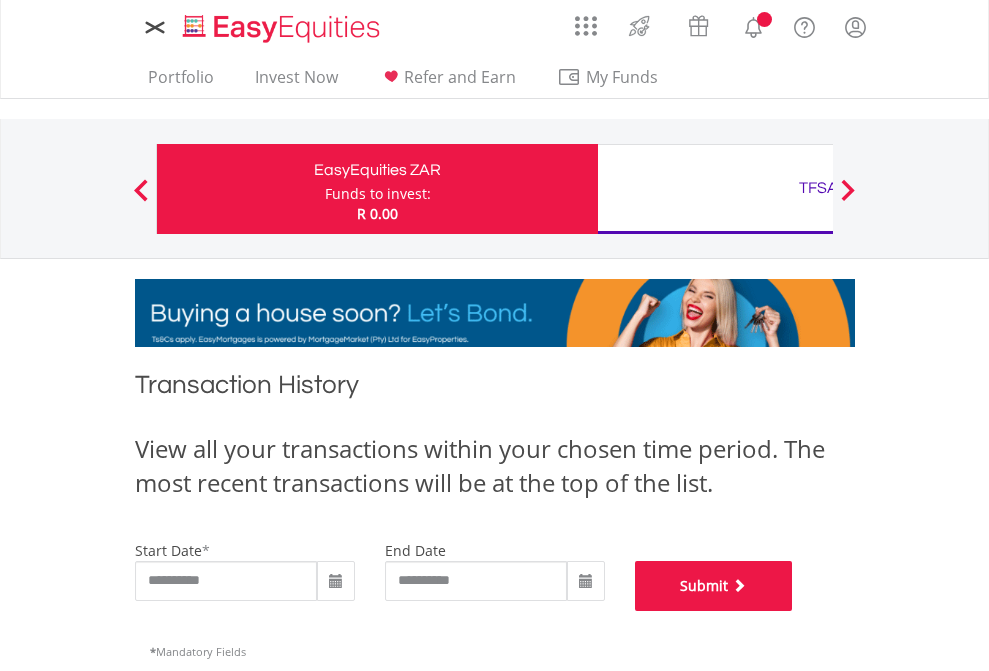 click on "Submit" at bounding box center [714, 586] 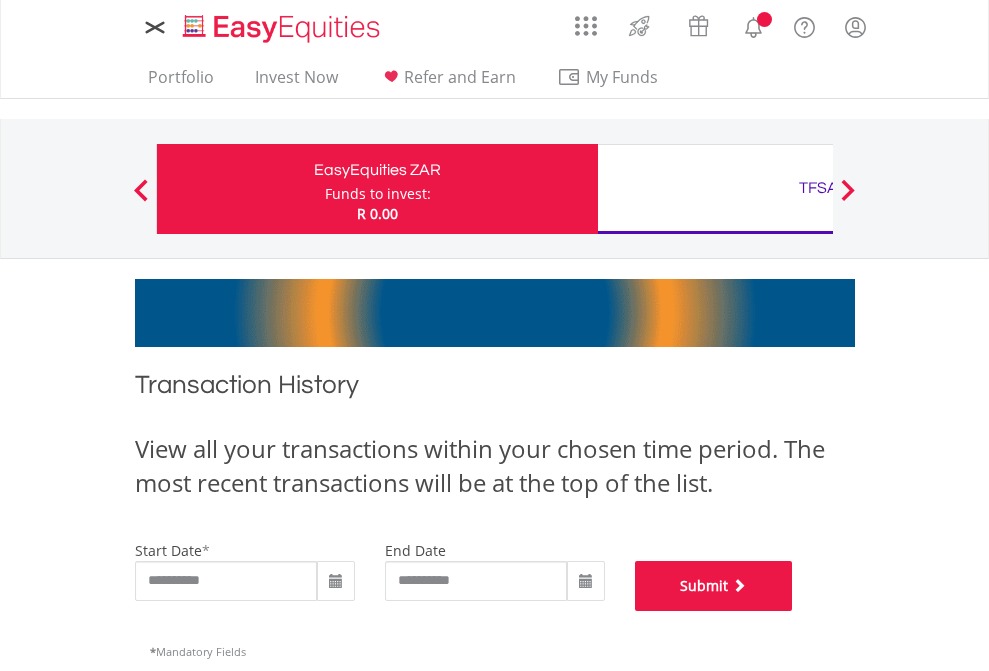 scroll, scrollTop: 811, scrollLeft: 0, axis: vertical 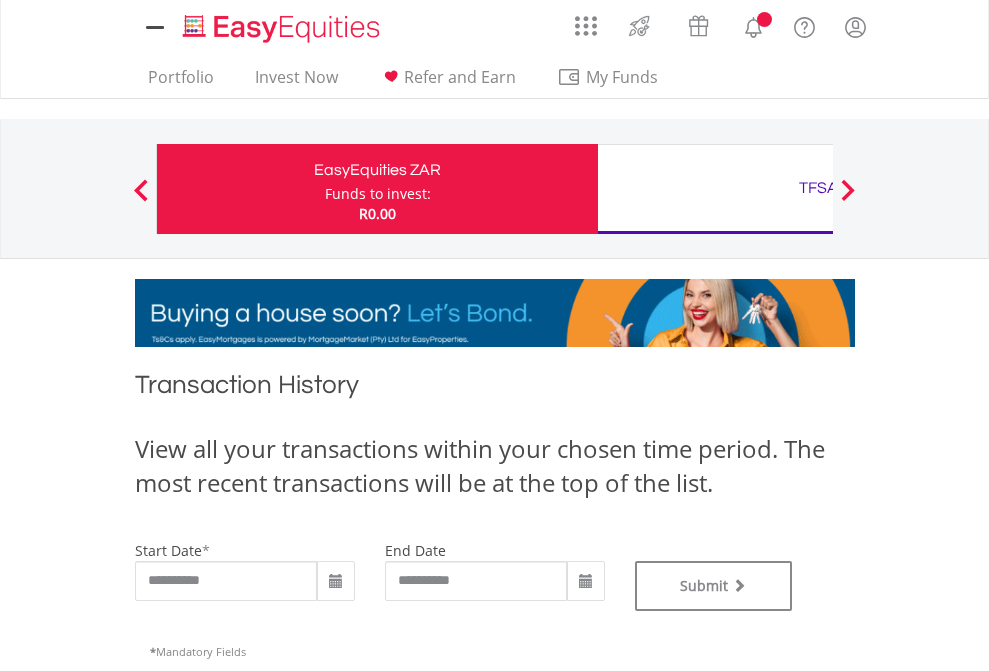 click on "TFSA" at bounding box center [818, 188] 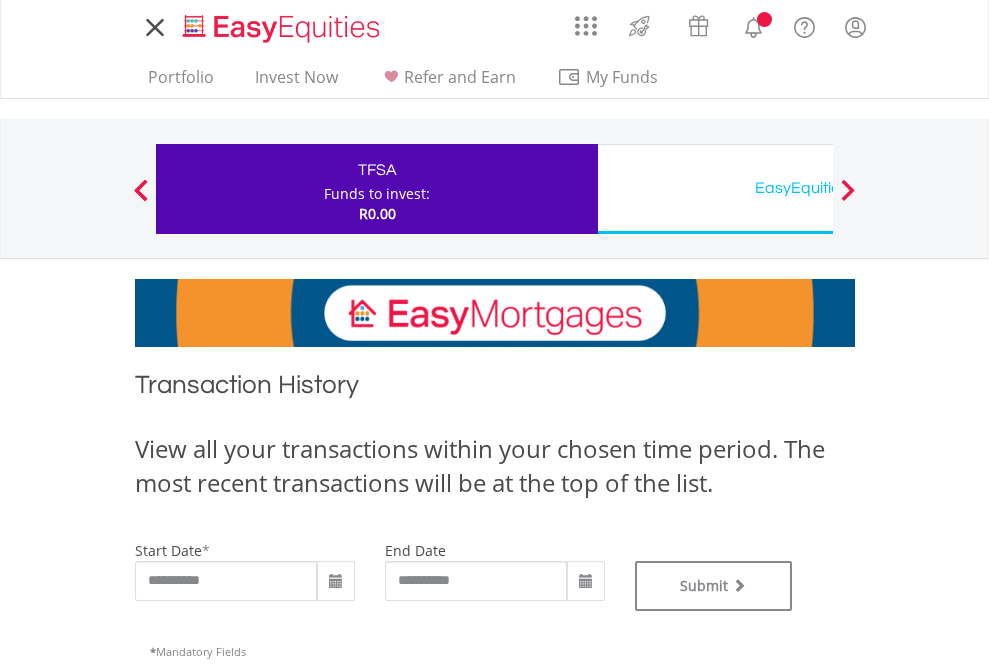 scroll, scrollTop: 0, scrollLeft: 0, axis: both 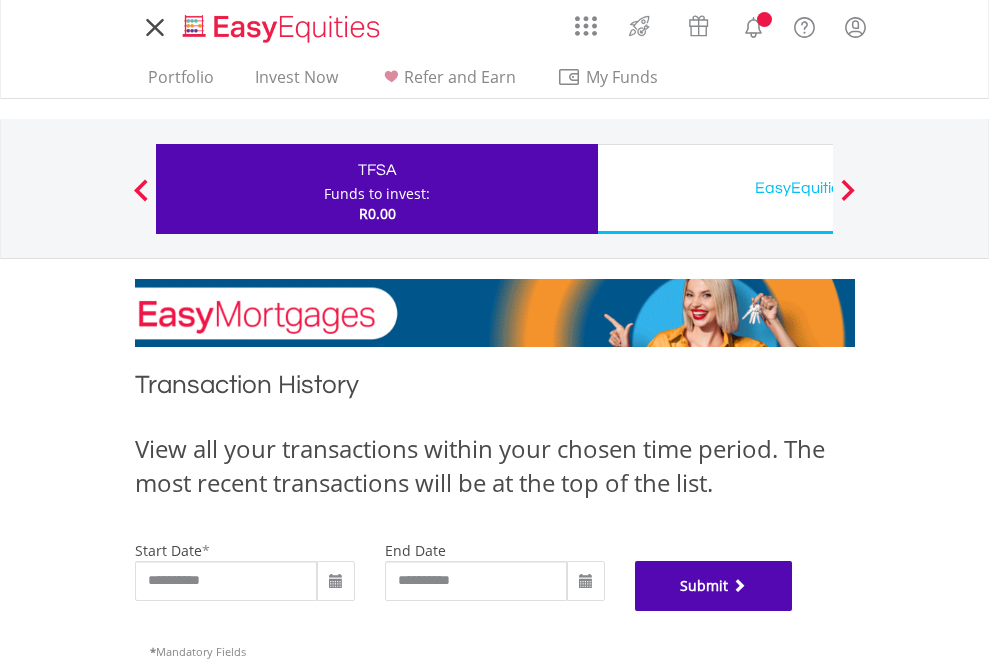 click on "Submit" at bounding box center [714, 586] 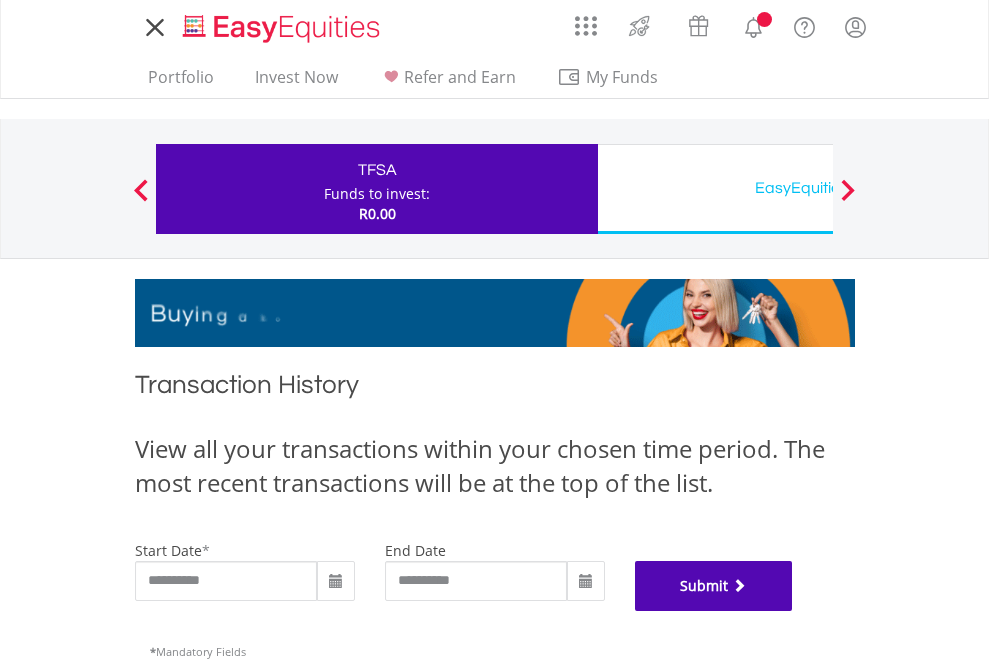 scroll, scrollTop: 811, scrollLeft: 0, axis: vertical 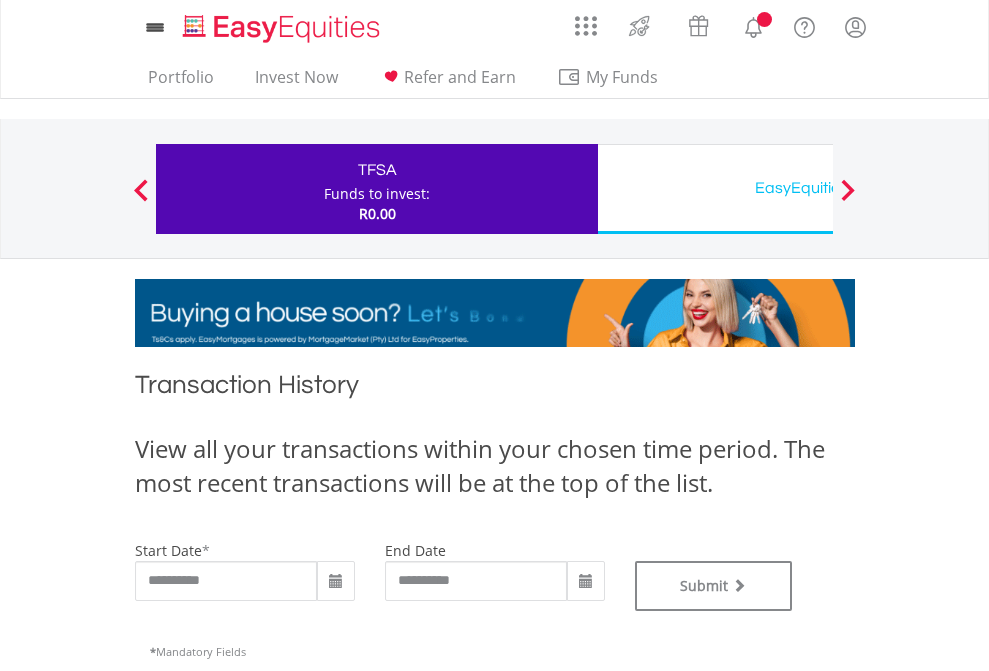 click on "EasyEquities USD" at bounding box center (818, 188) 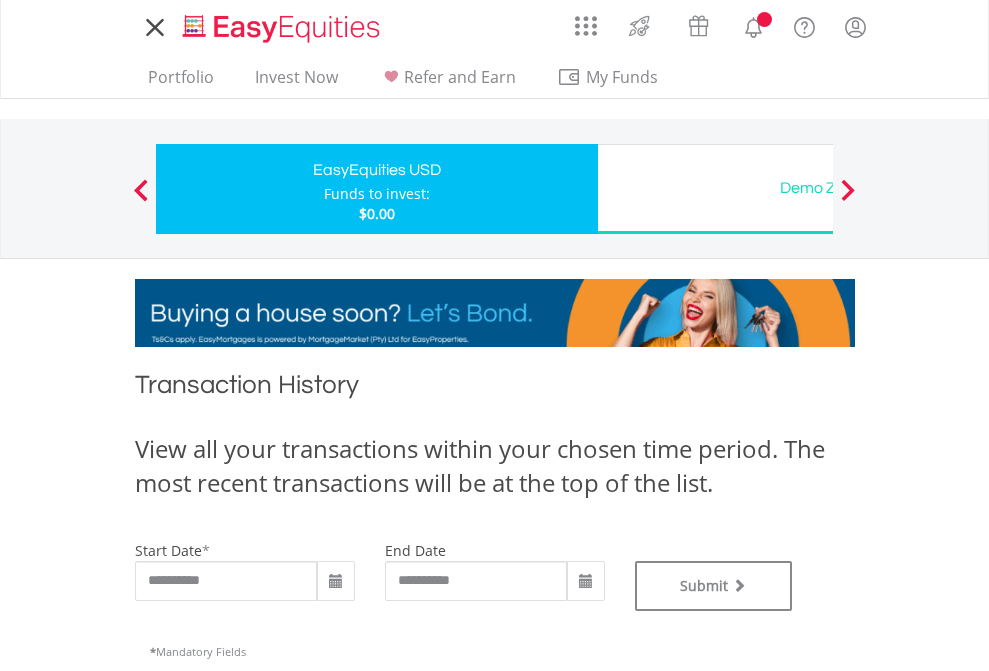 scroll, scrollTop: 0, scrollLeft: 0, axis: both 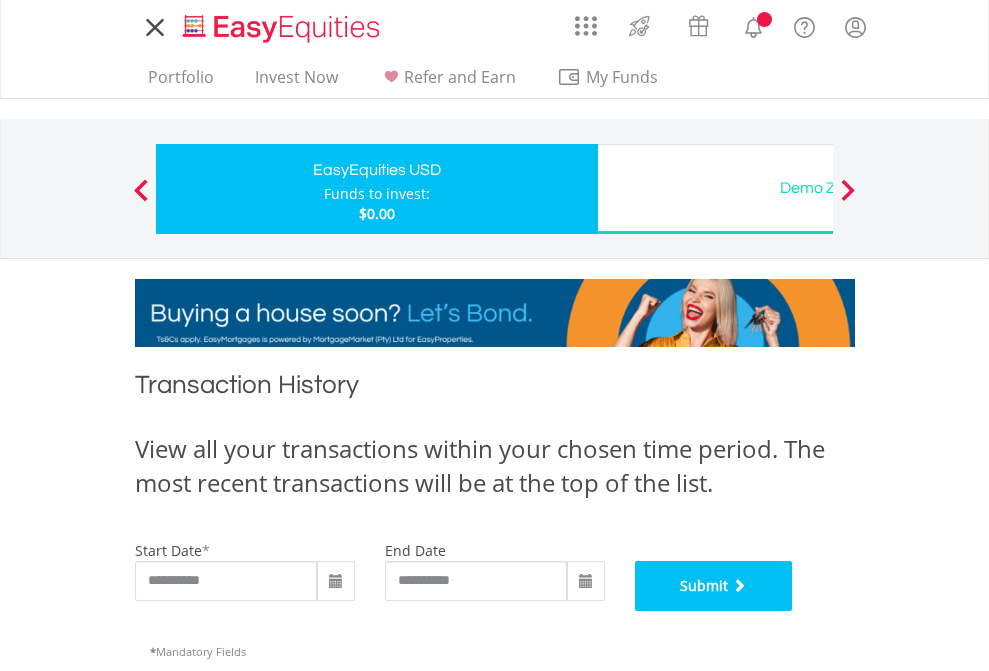 click on "Submit" at bounding box center (714, 586) 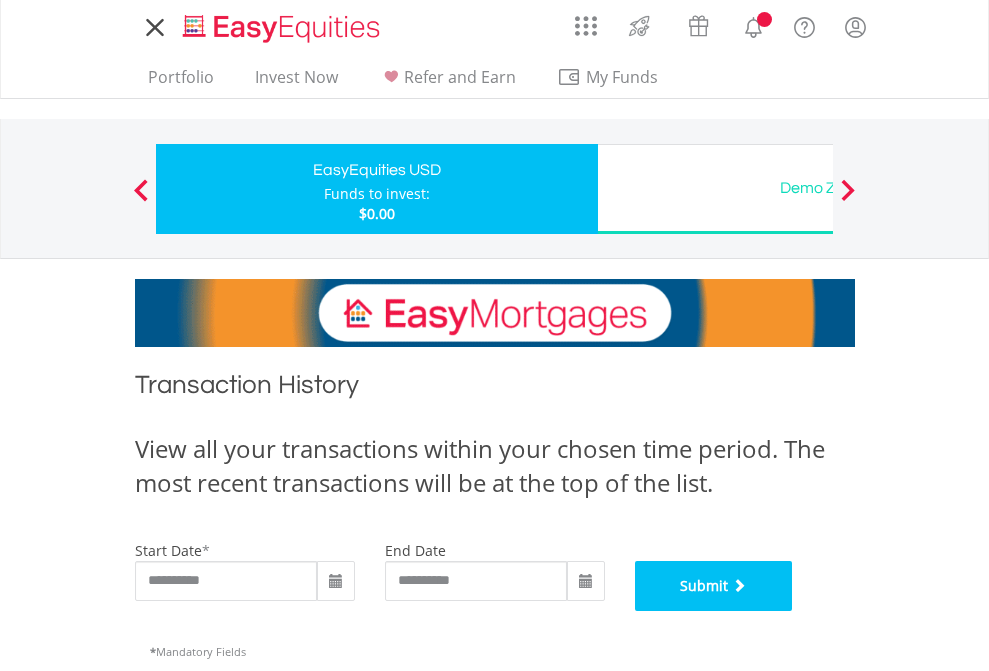scroll, scrollTop: 811, scrollLeft: 0, axis: vertical 